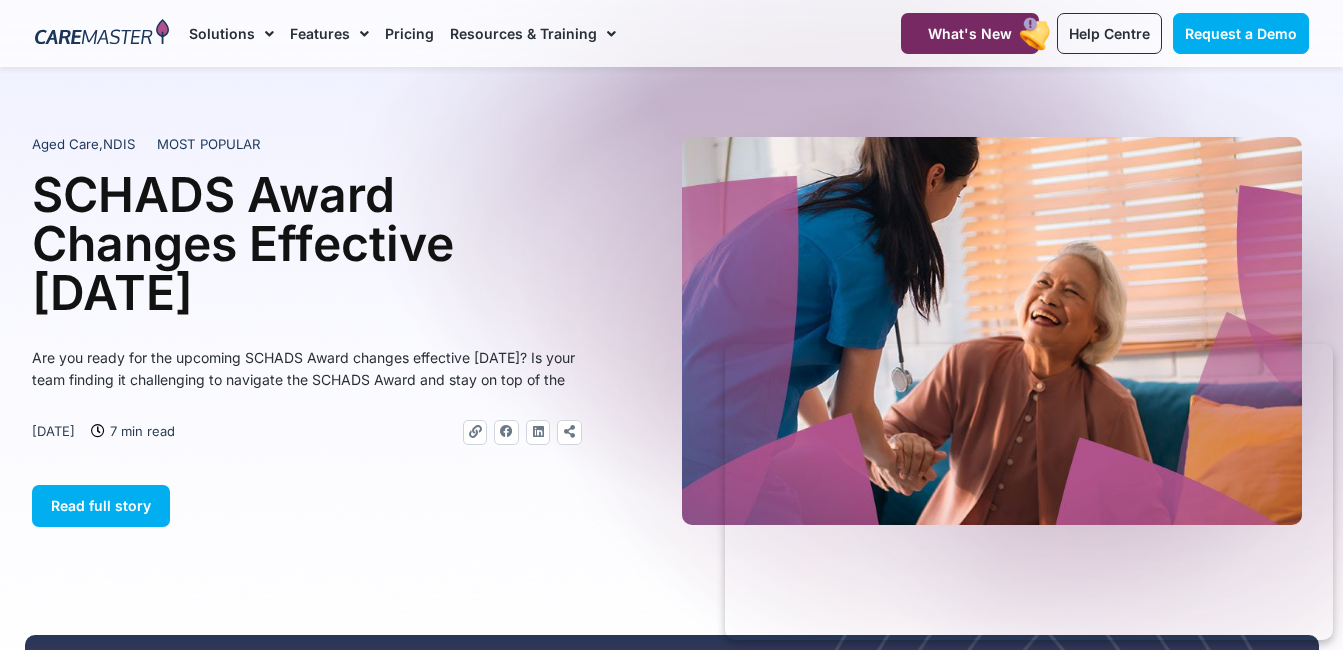 scroll, scrollTop: 0, scrollLeft: 0, axis: both 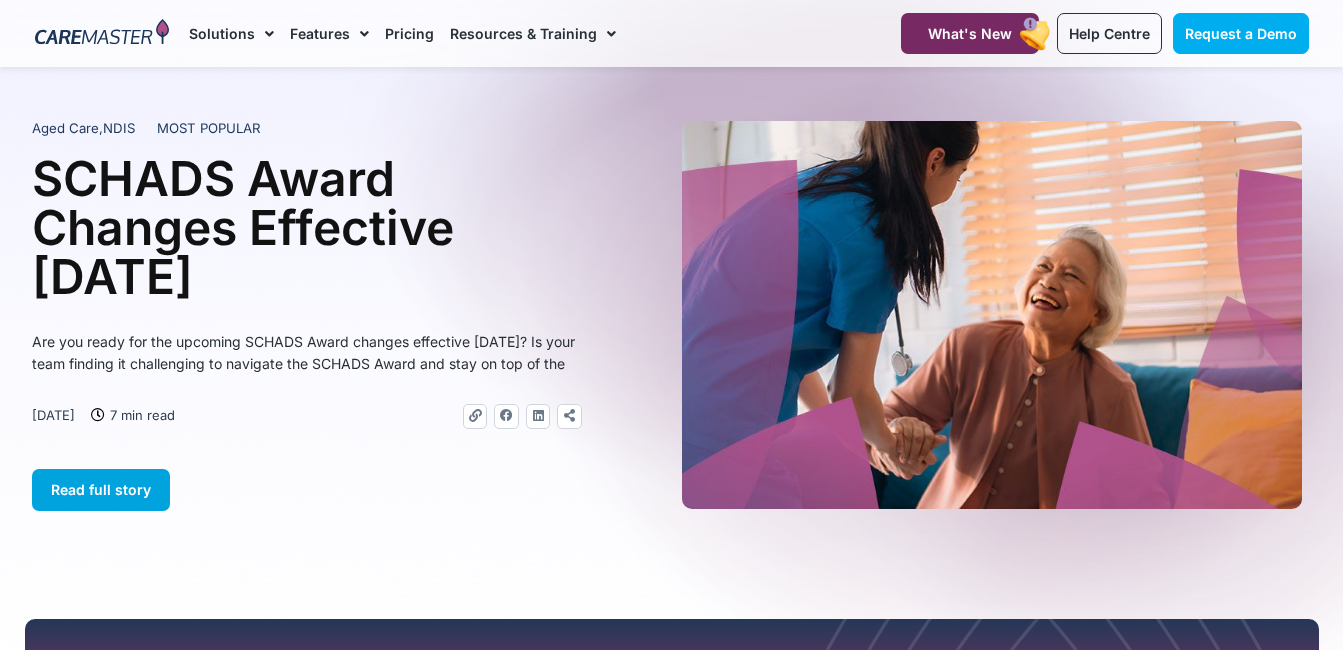 click on "Read full story" 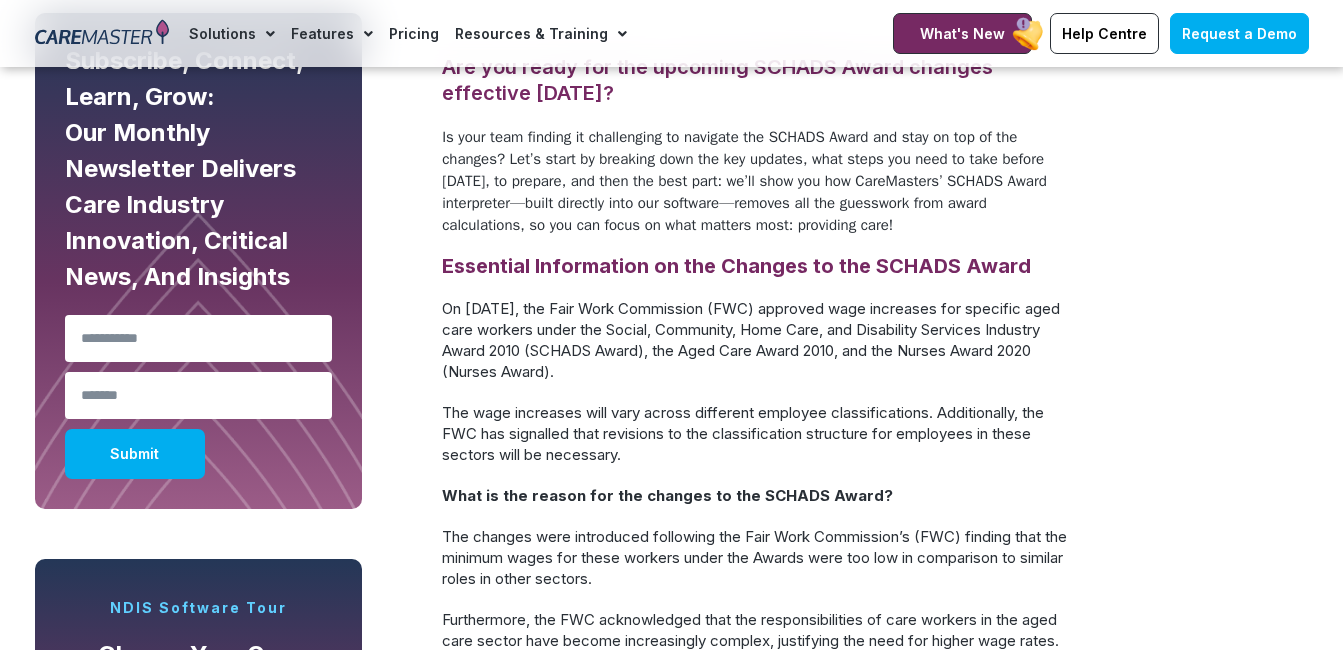 scroll, scrollTop: 1180, scrollLeft: 0, axis: vertical 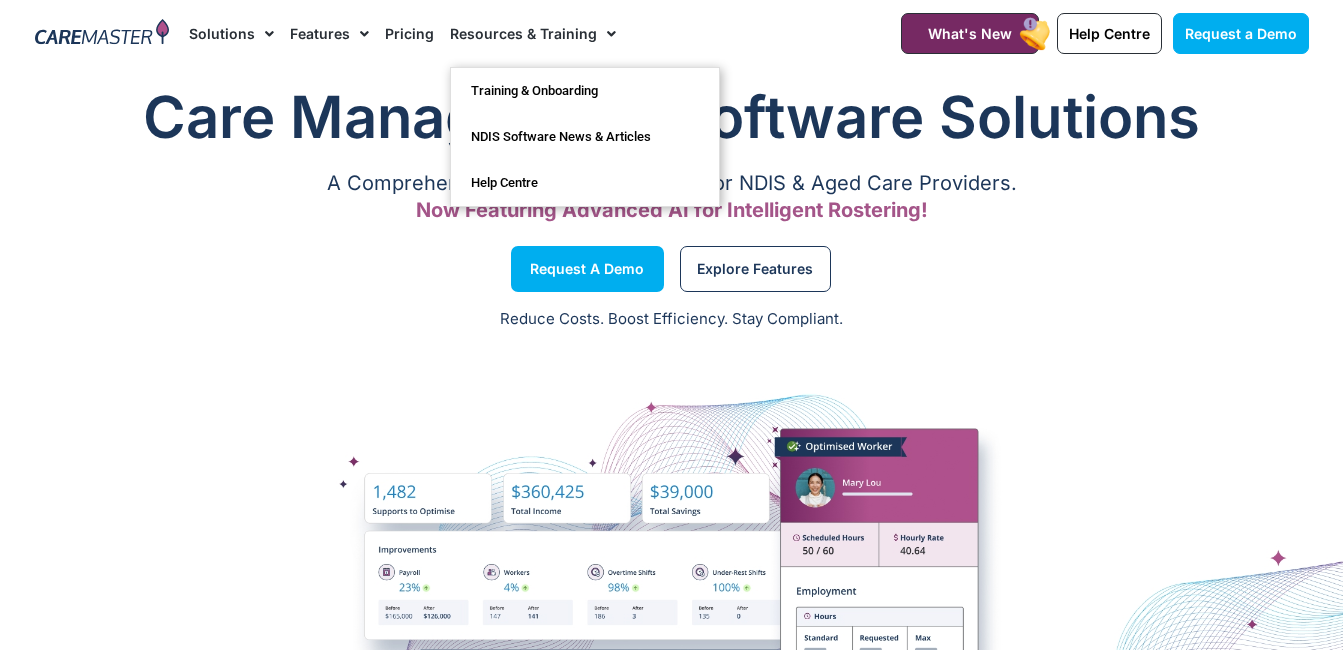 click on "Resources & Training" 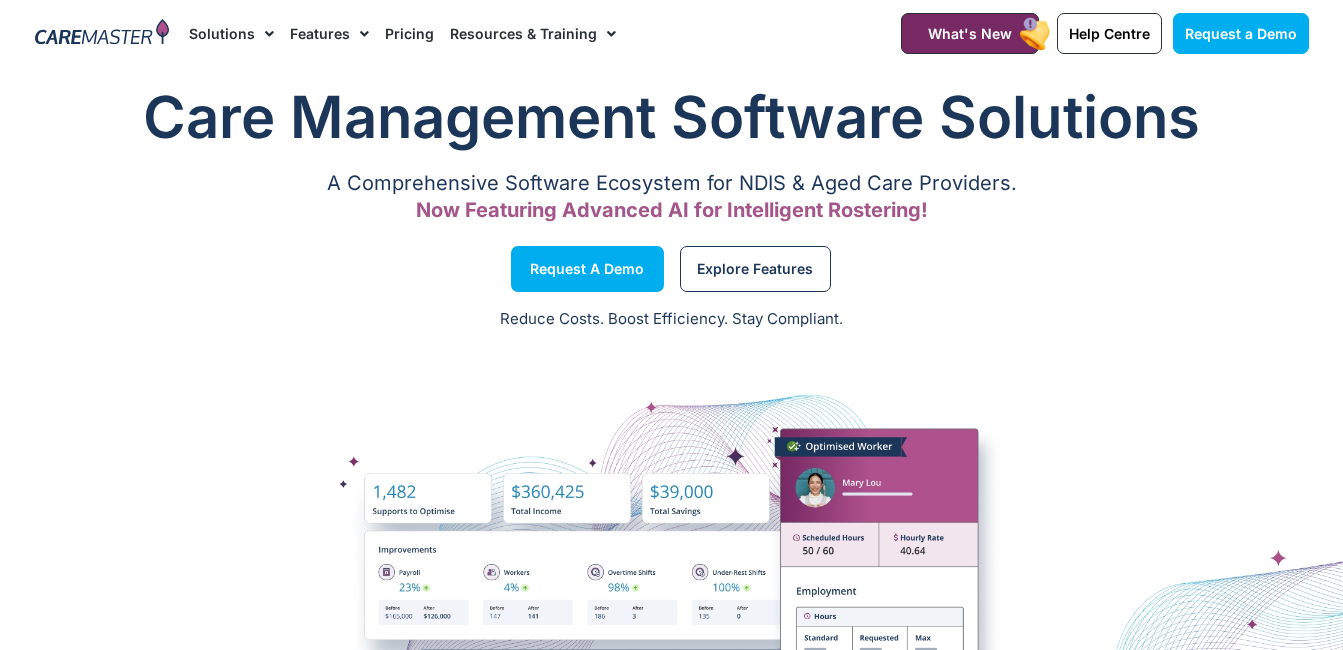 click on "Resources & Training" 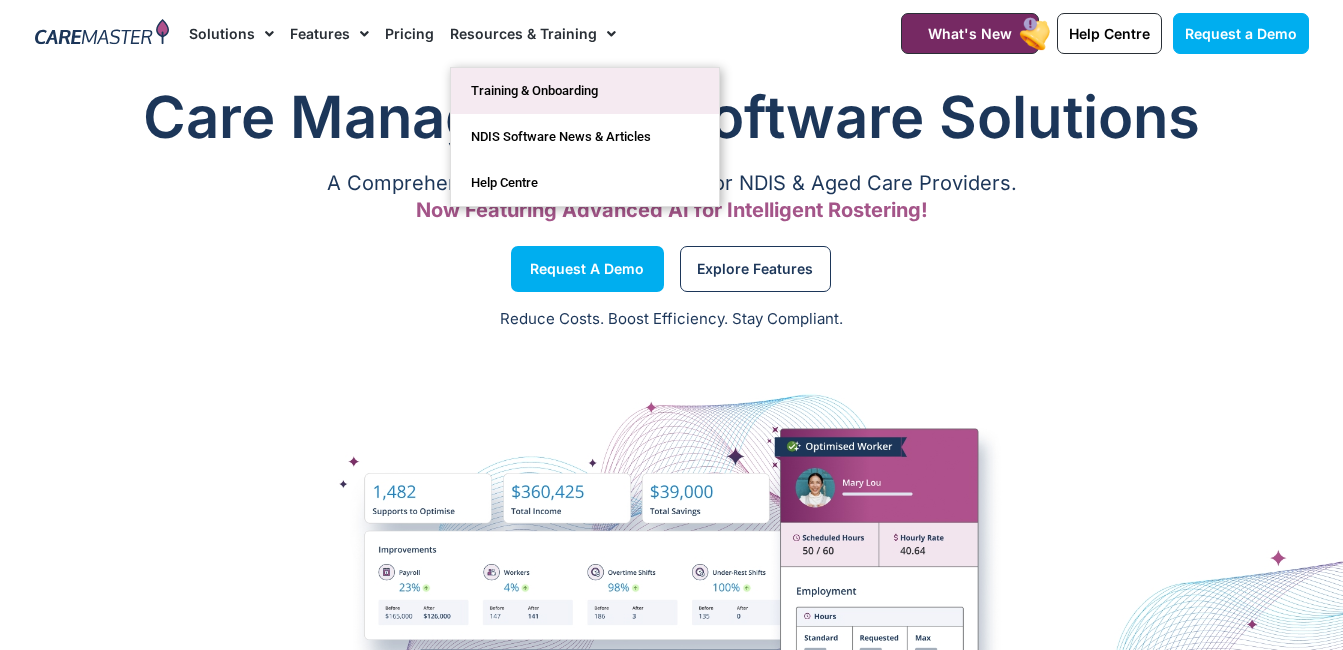 click on "Training & Onboarding" 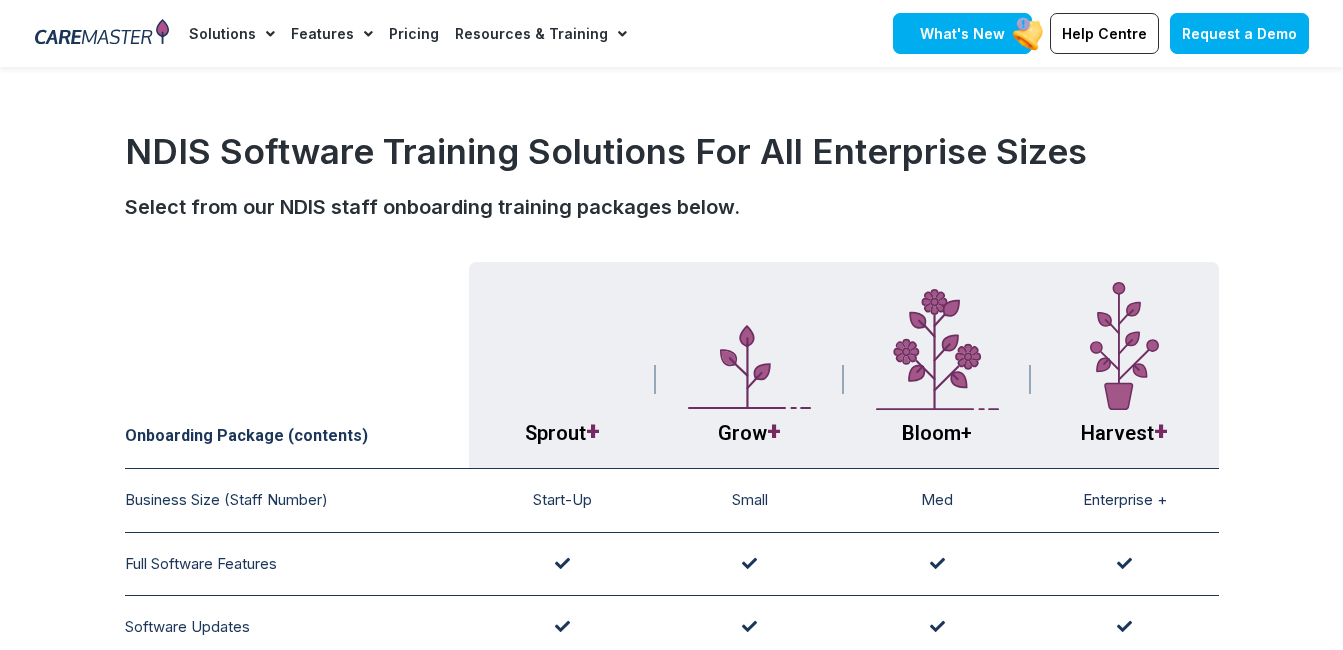 scroll, scrollTop: 0, scrollLeft: 0, axis: both 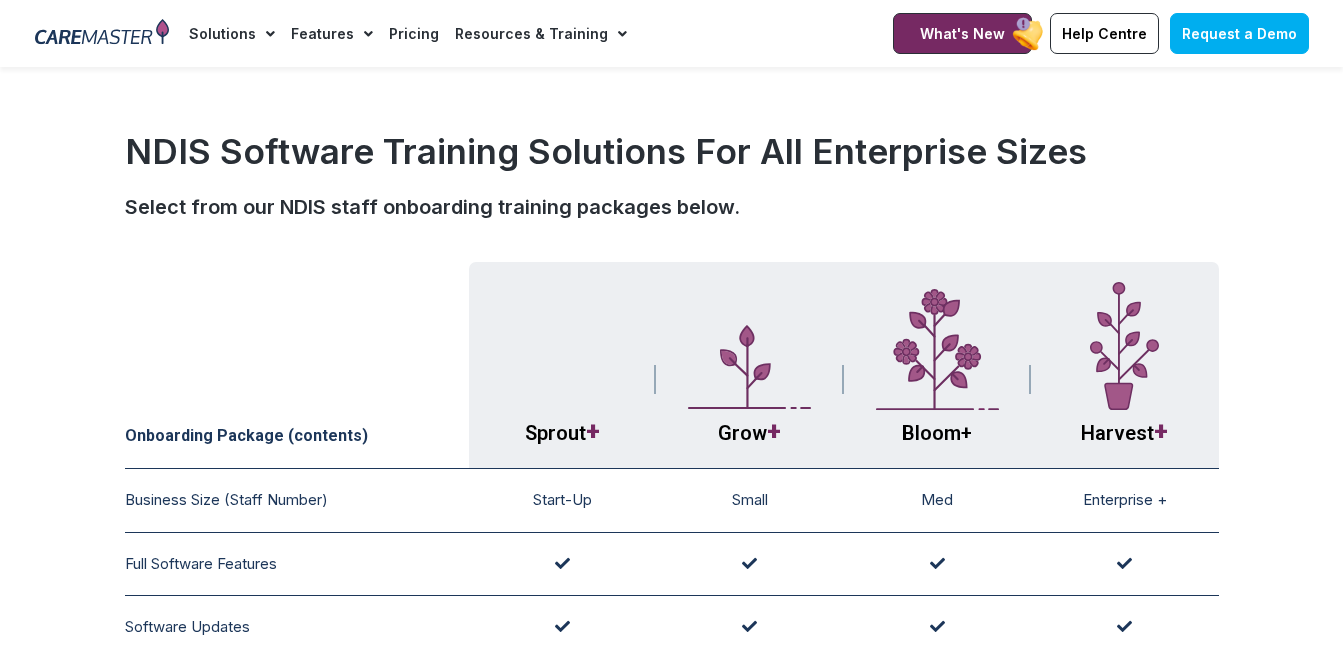 click on "Resources & Training" 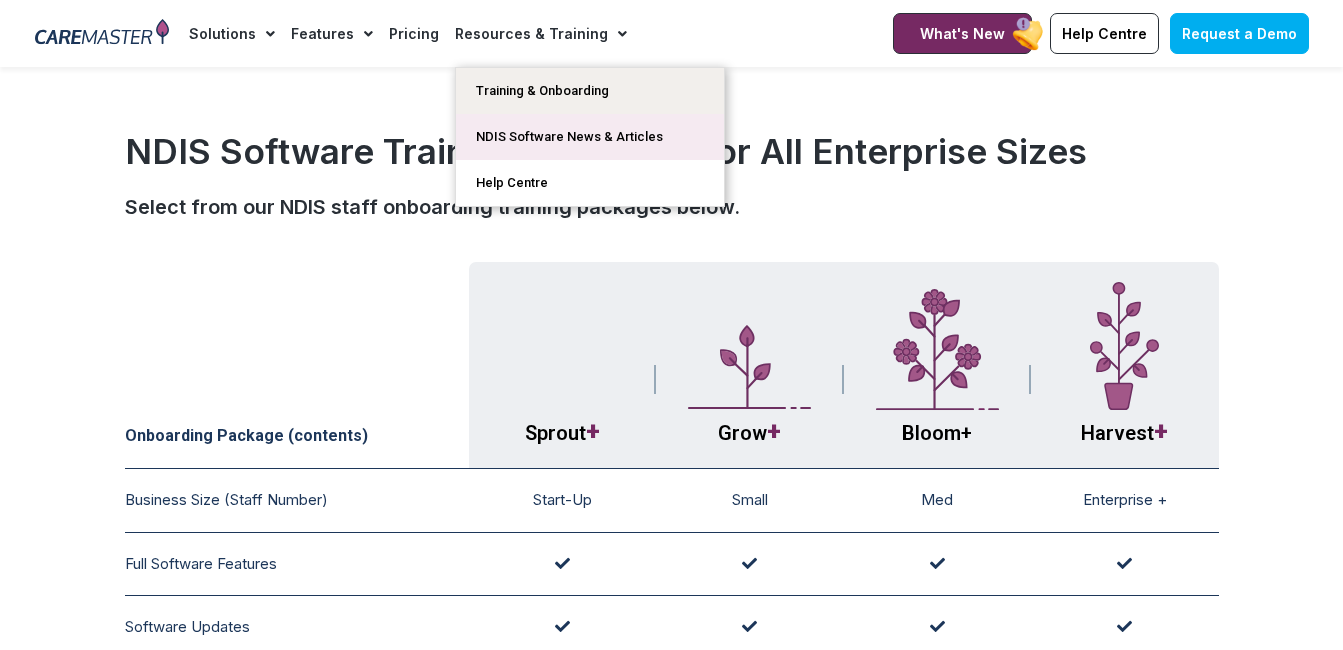 click on "NDIS Software News & Articles" 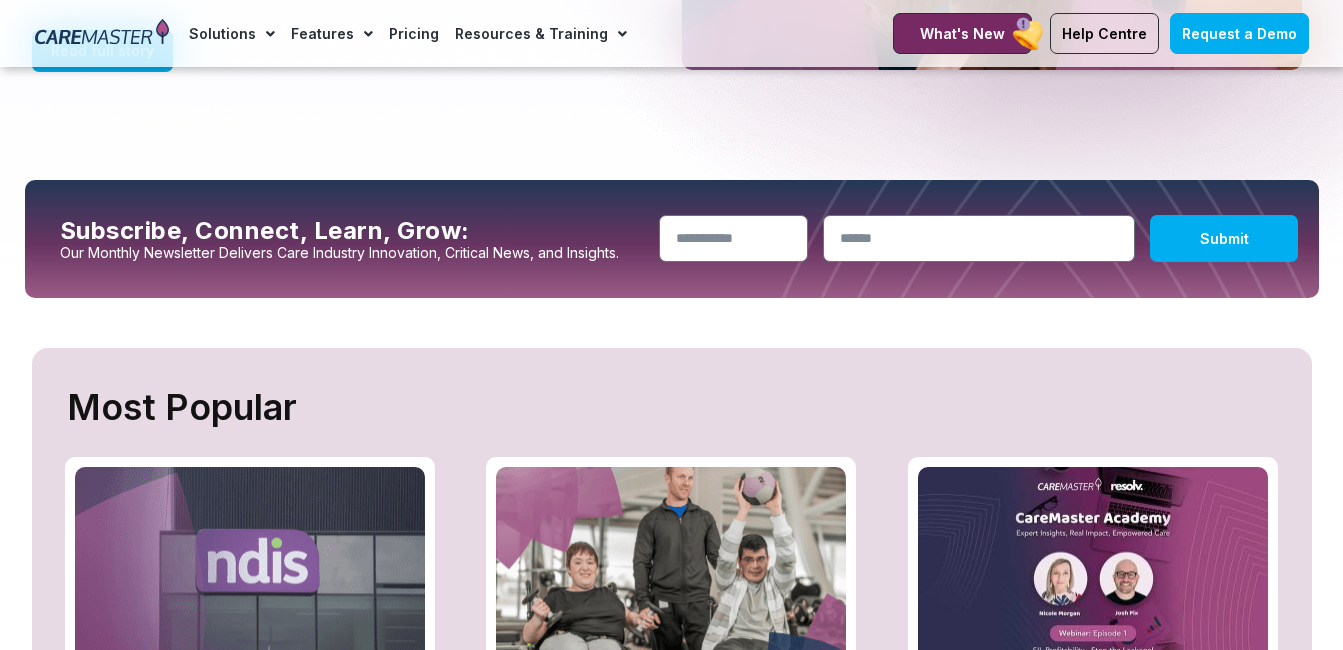 scroll, scrollTop: 659, scrollLeft: 0, axis: vertical 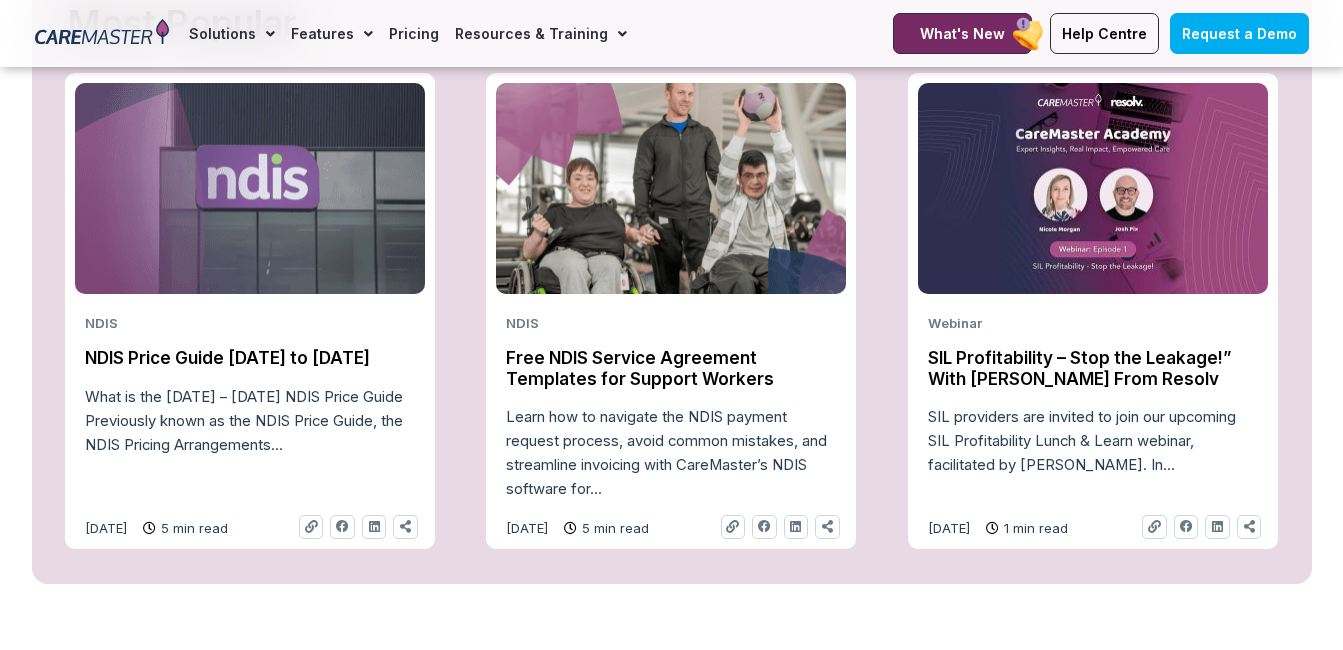 click on "NDIS Price Guide [DATE] to [DATE]" 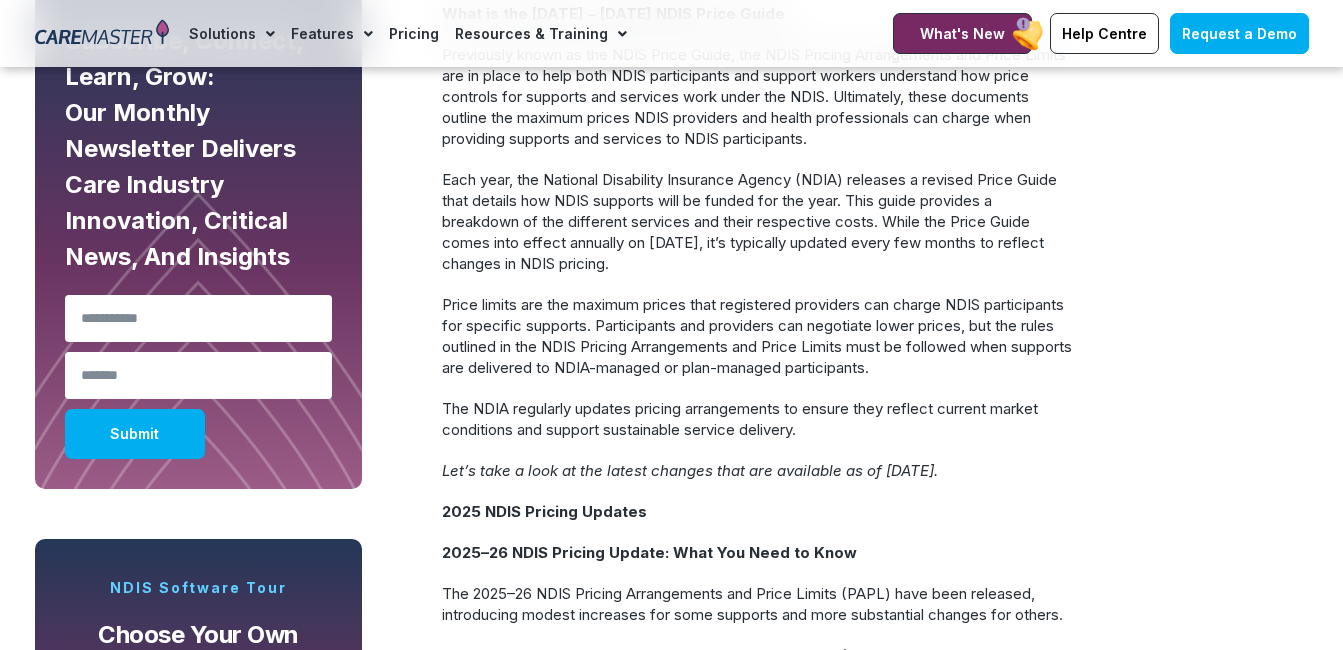 scroll, scrollTop: 0, scrollLeft: 0, axis: both 